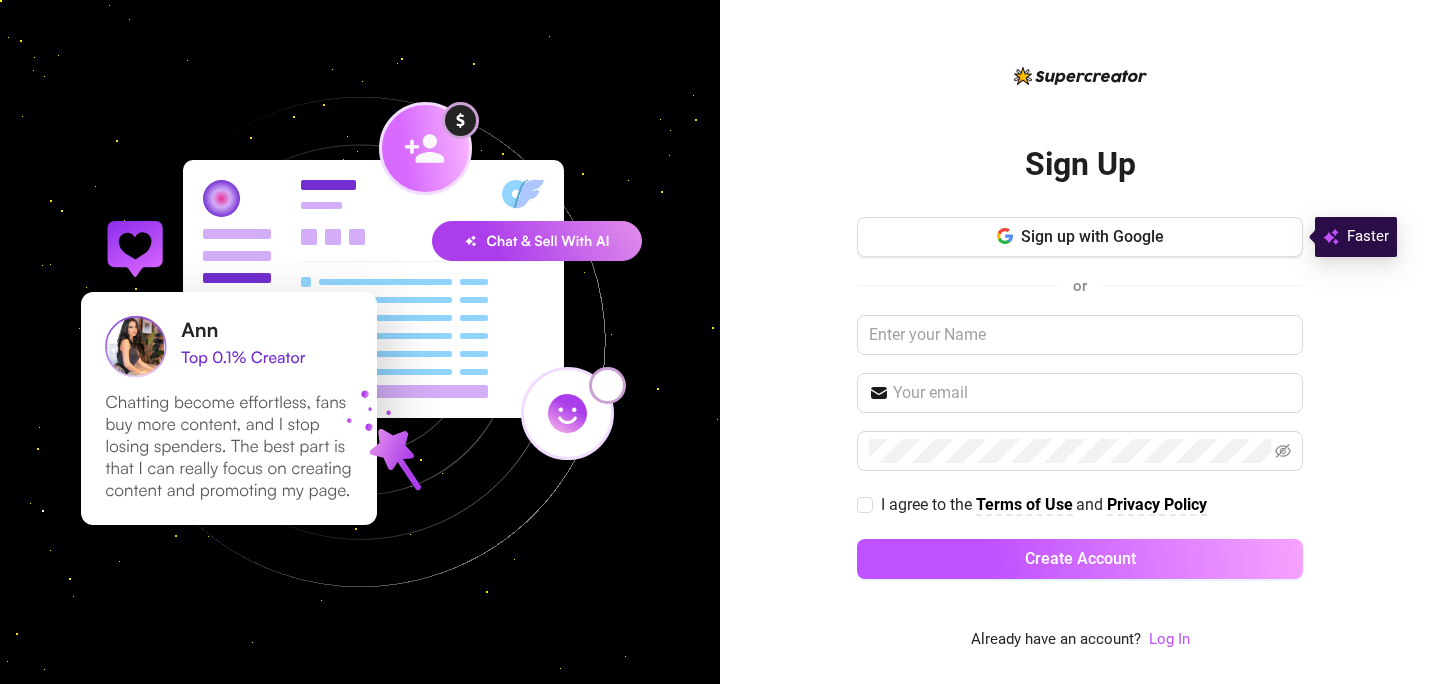 scroll, scrollTop: 0, scrollLeft: 0, axis: both 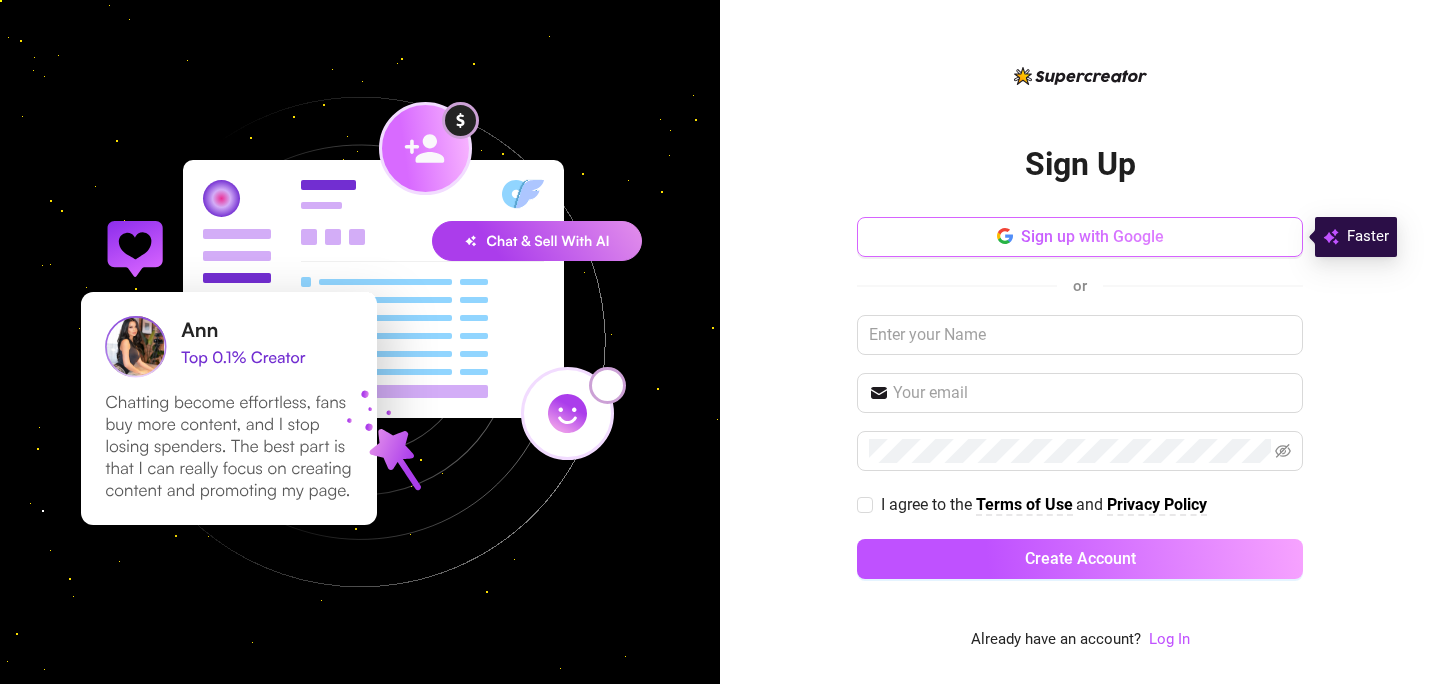 click on "Sign up with Google" at bounding box center (1080, 237) 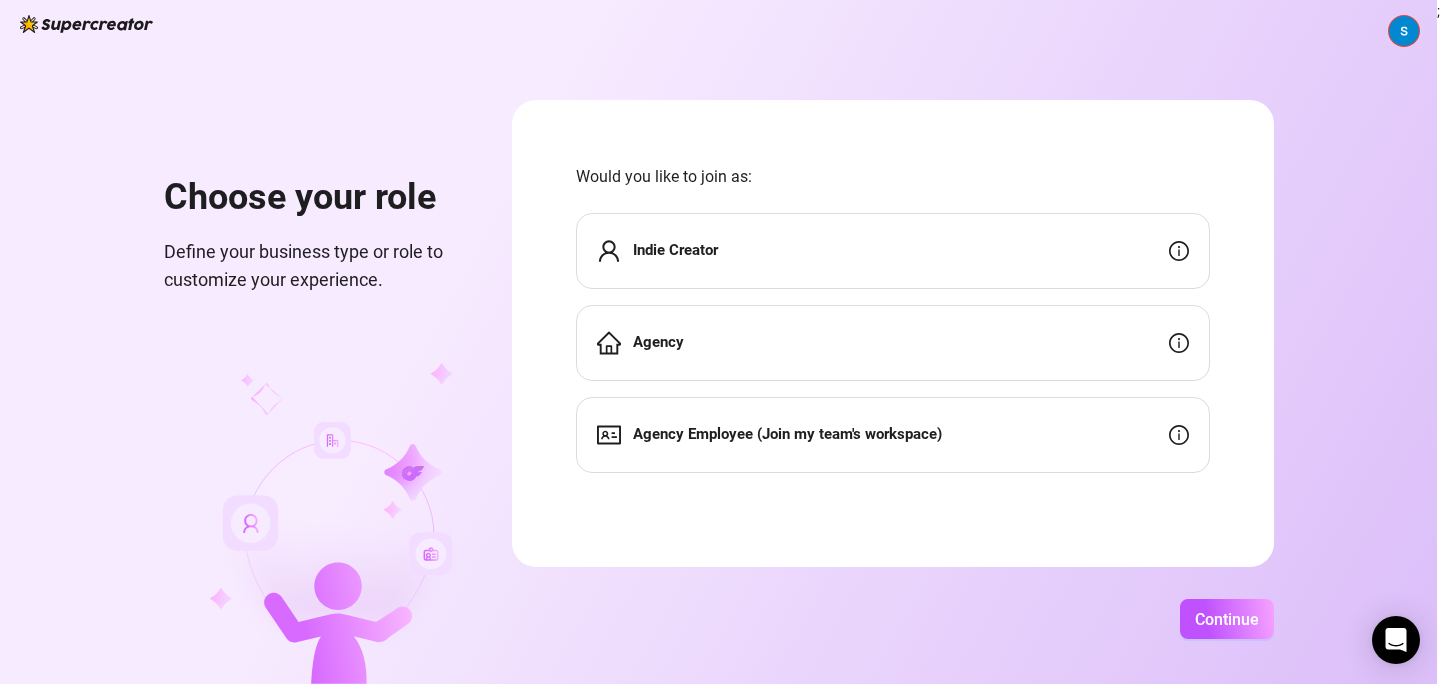 click on "Indie Creator" at bounding box center (893, 251) 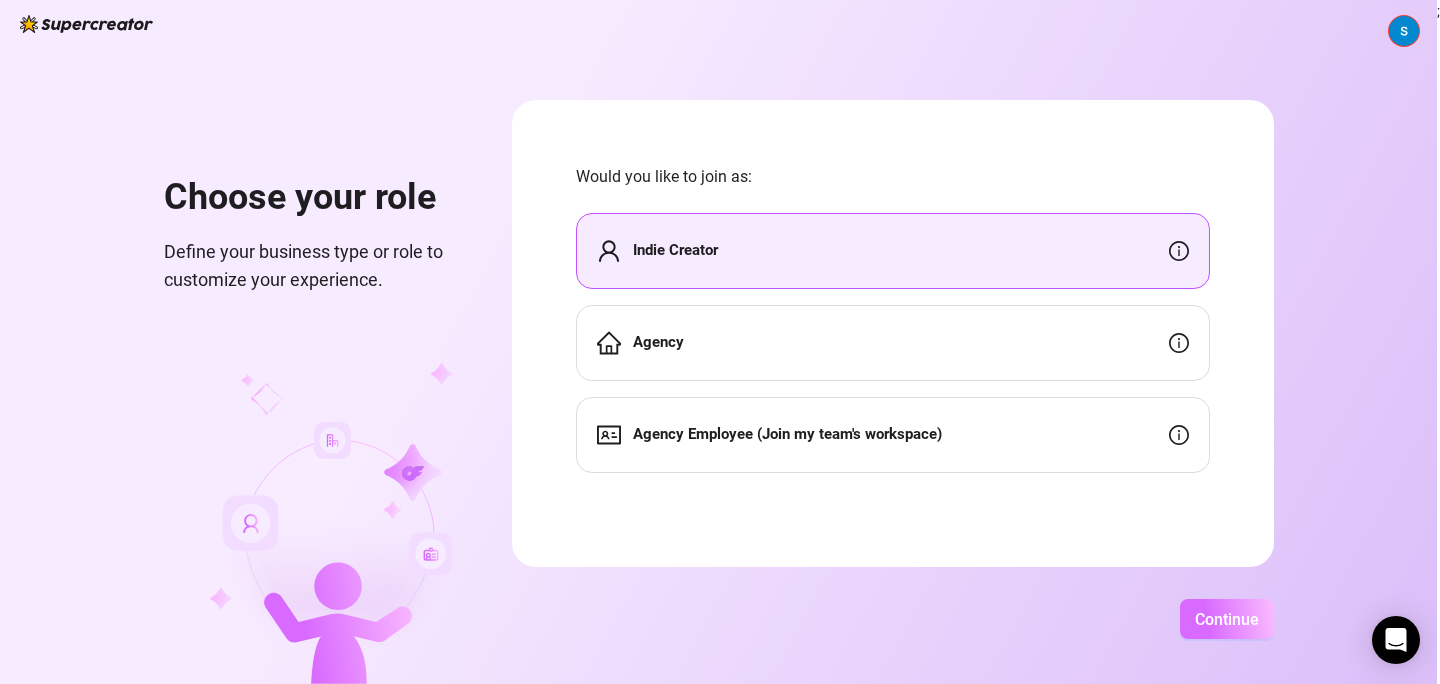click on "Continue" at bounding box center (1227, 619) 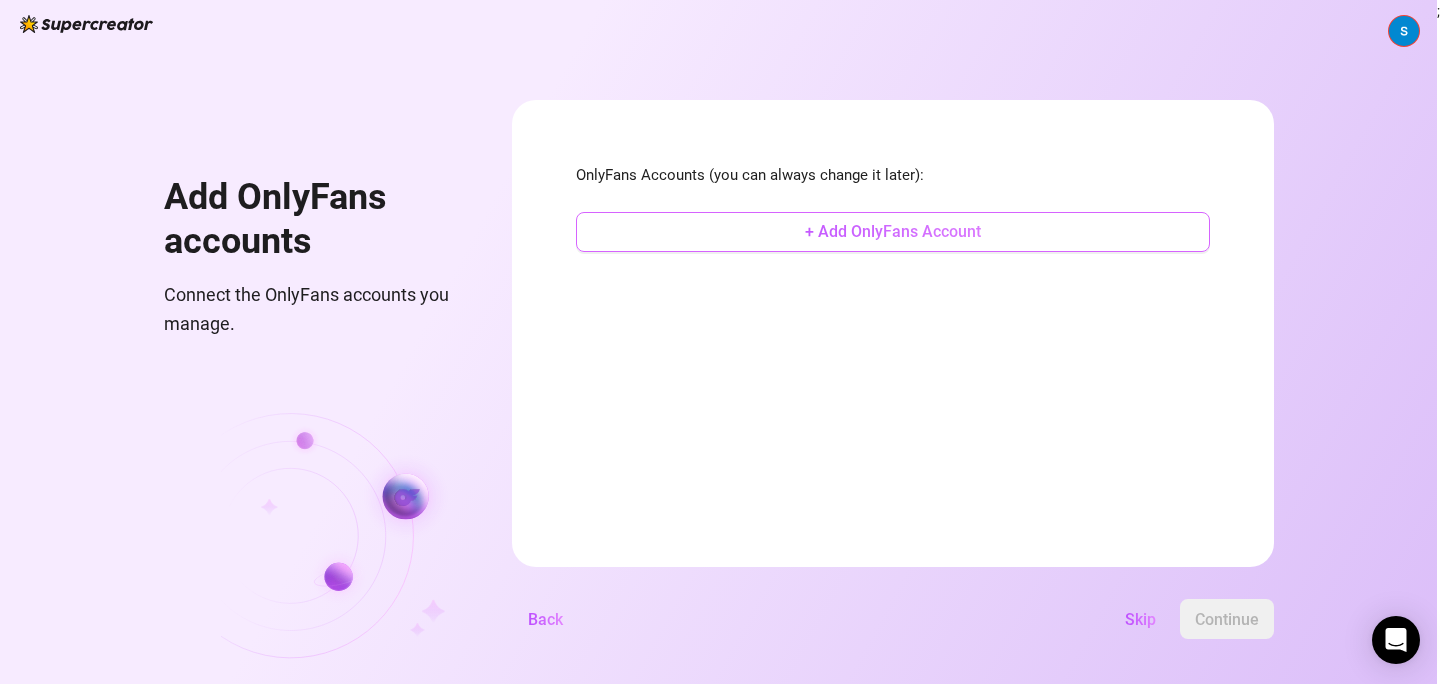 click on "+ Add OnlyFans Account" at bounding box center [893, 231] 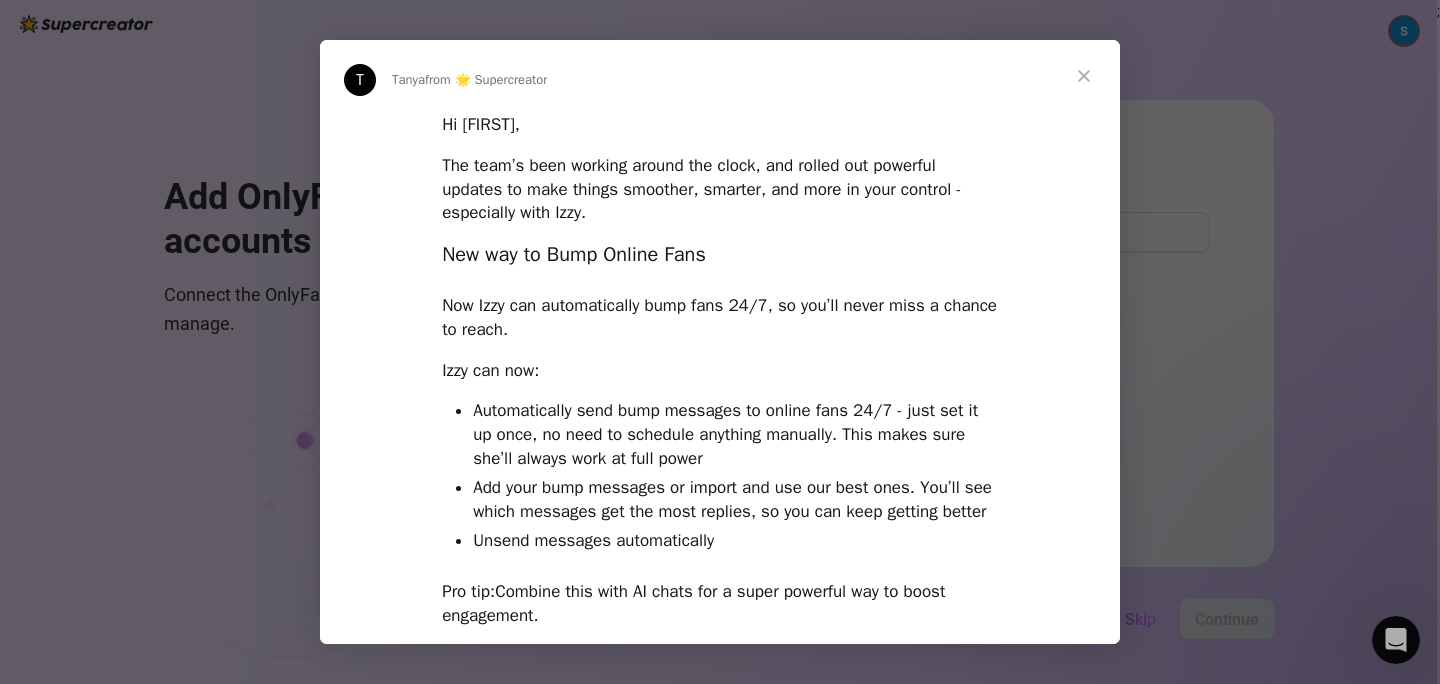 scroll, scrollTop: 0, scrollLeft: 0, axis: both 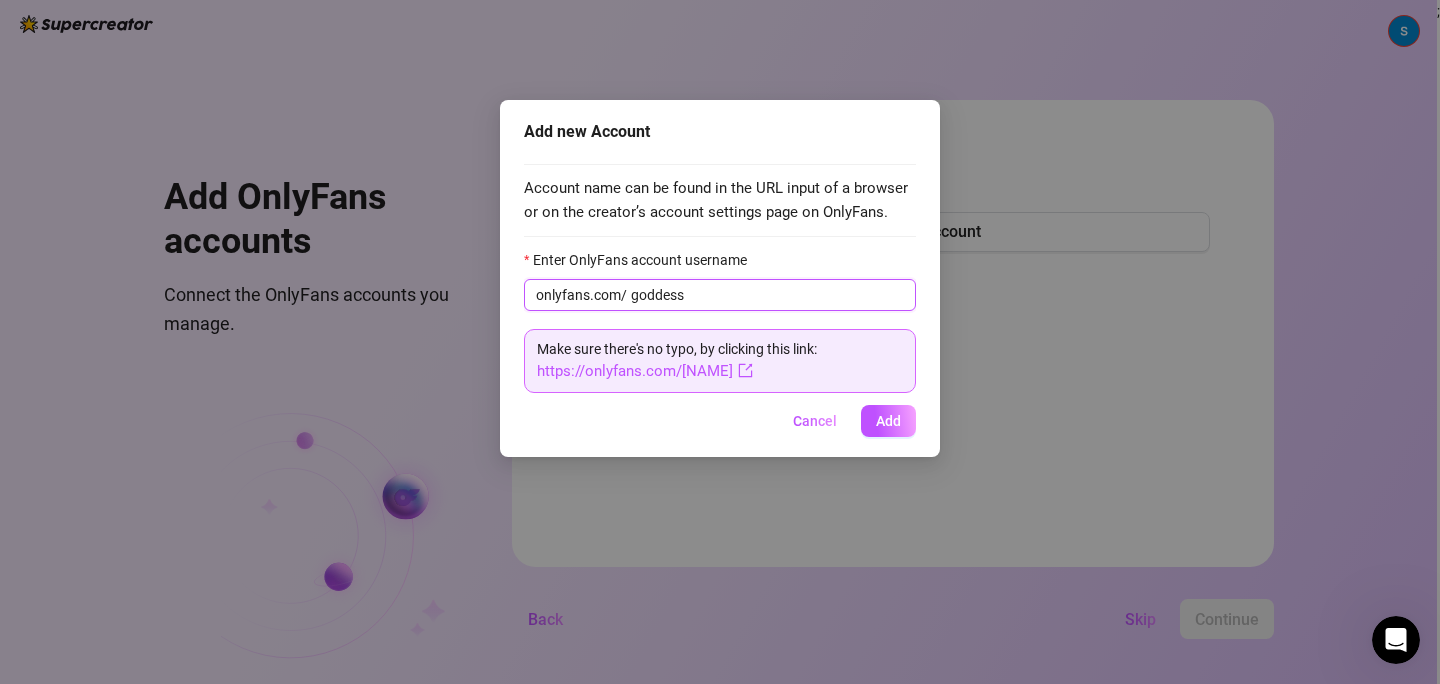 click on "goddess" at bounding box center (767, 295) 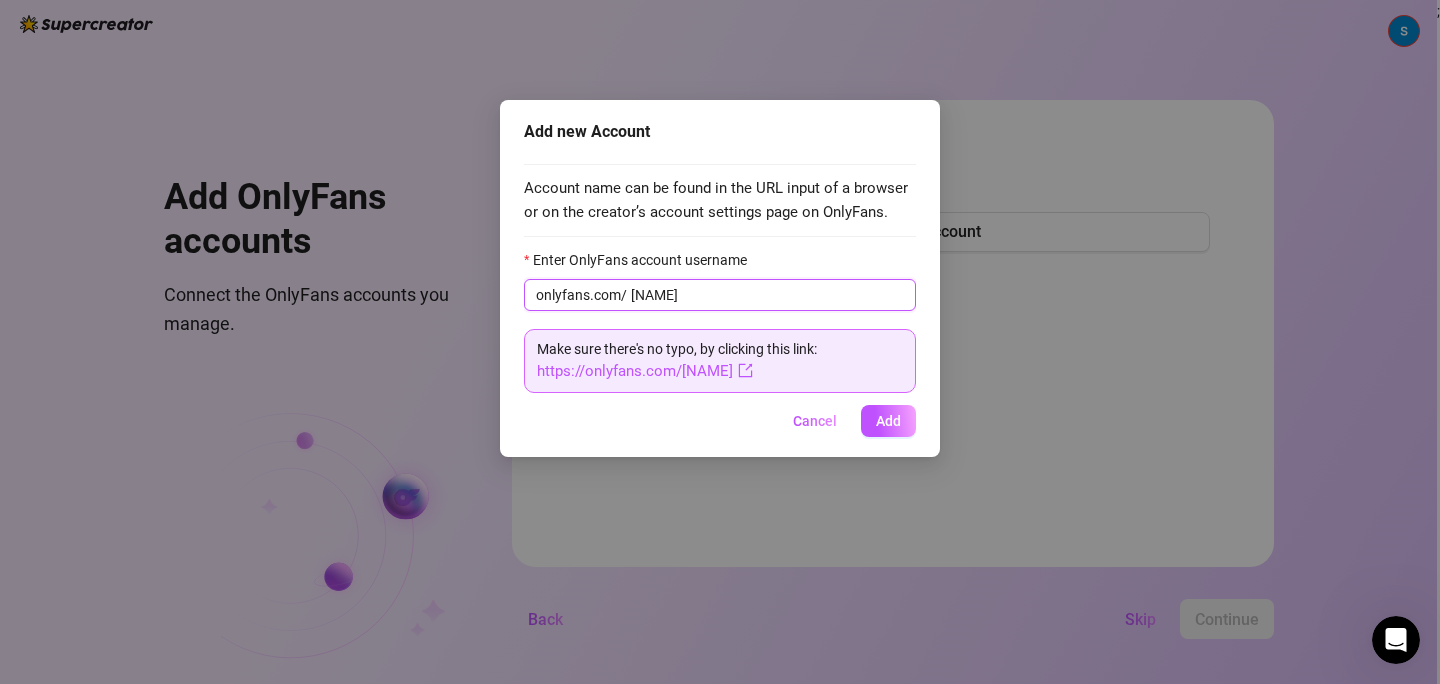 type on "[NAME]" 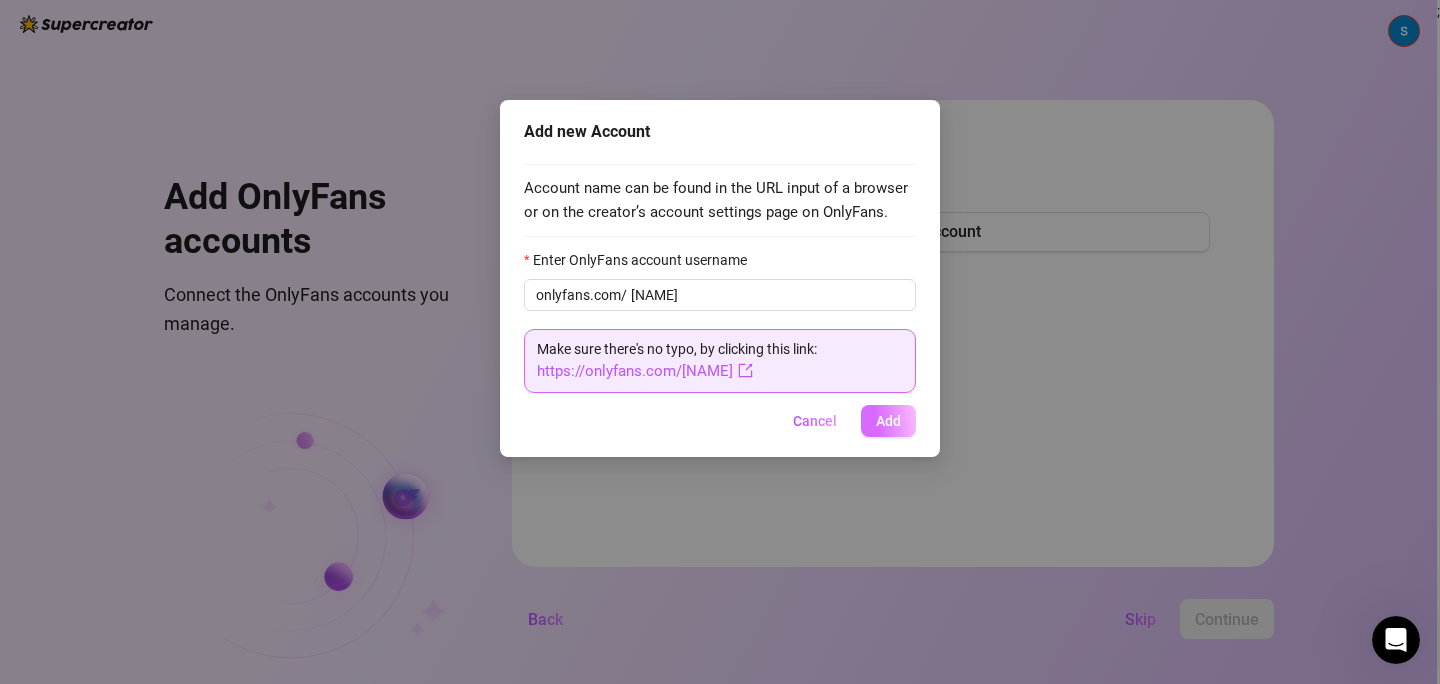 click on "Add" at bounding box center [888, 421] 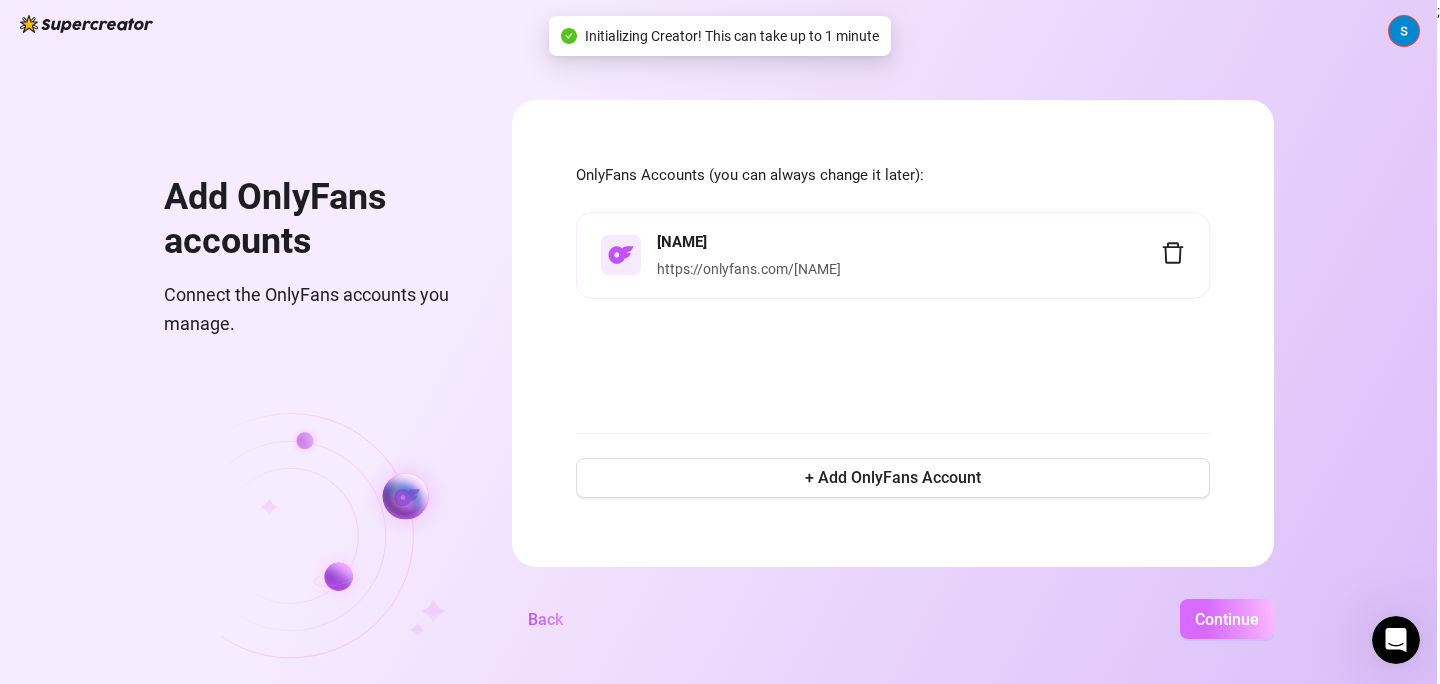 click on "Continue" at bounding box center [1227, 619] 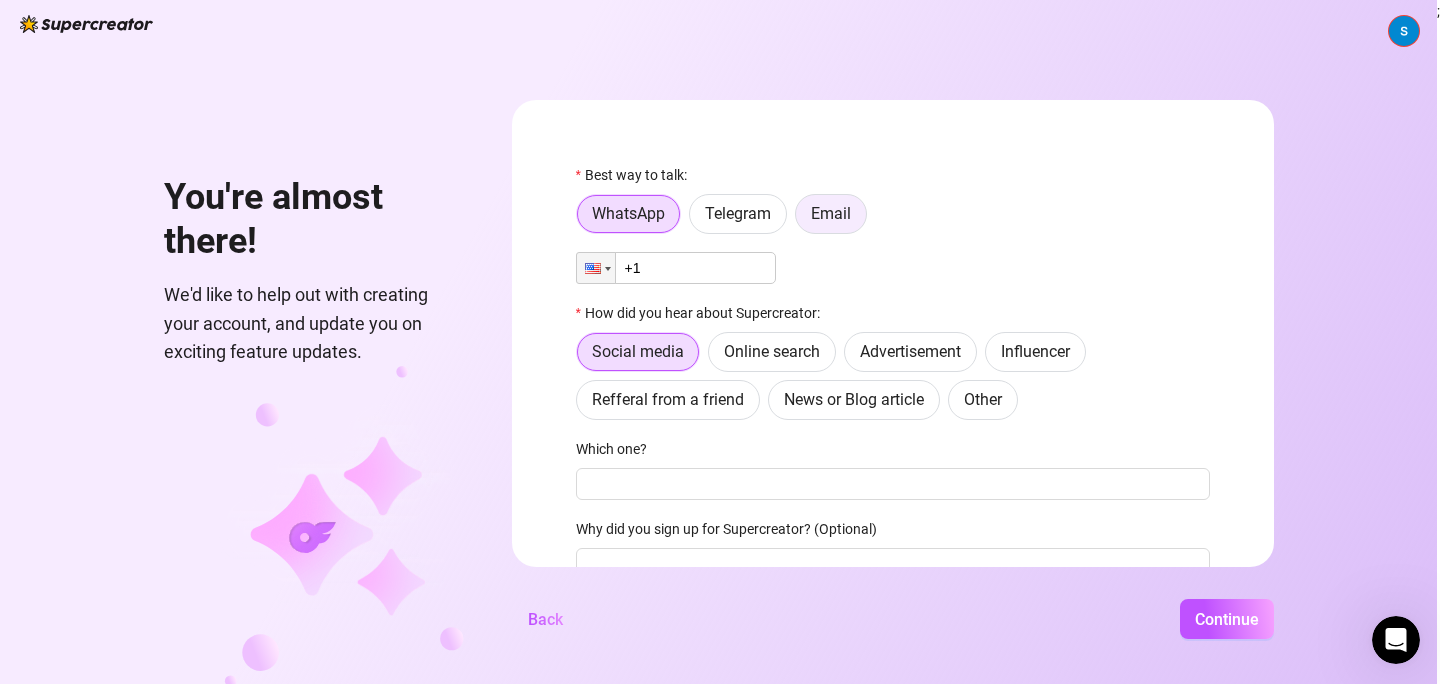 click on "Email" at bounding box center [831, 213] 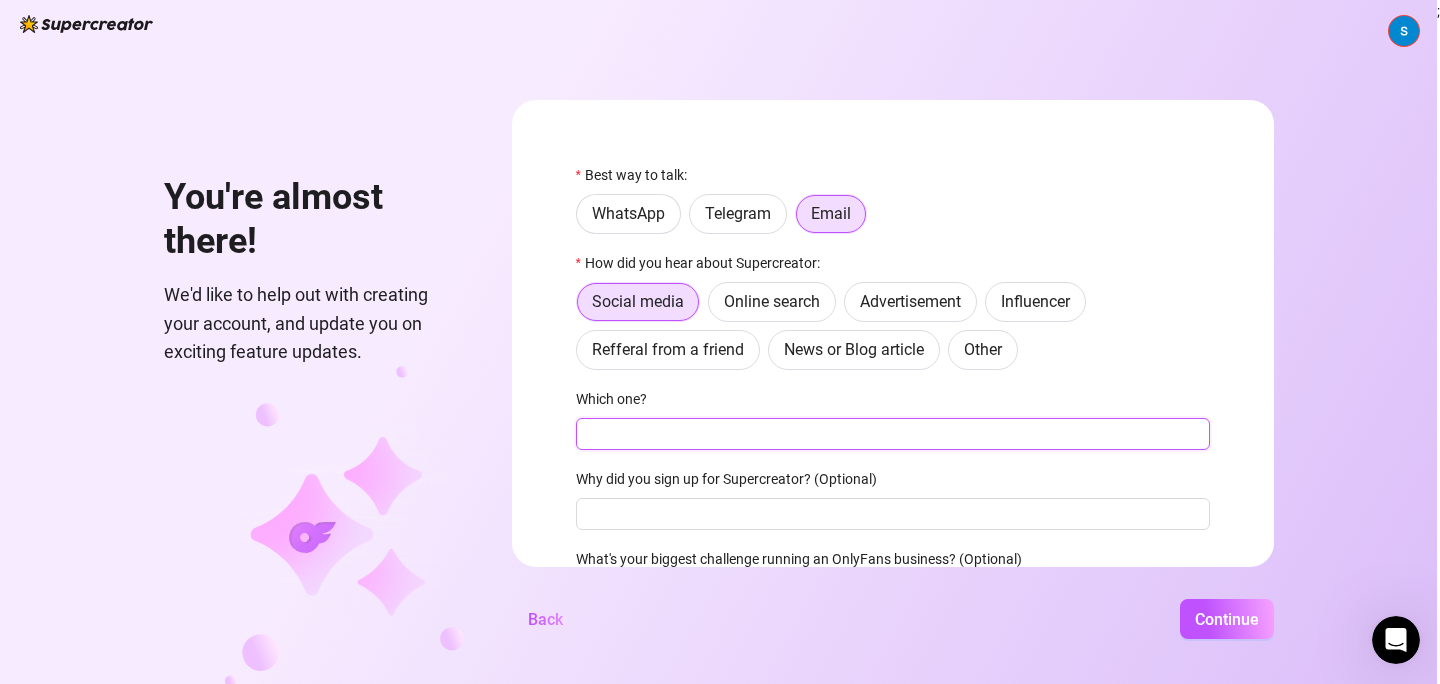 click on "Which one?" at bounding box center [893, 434] 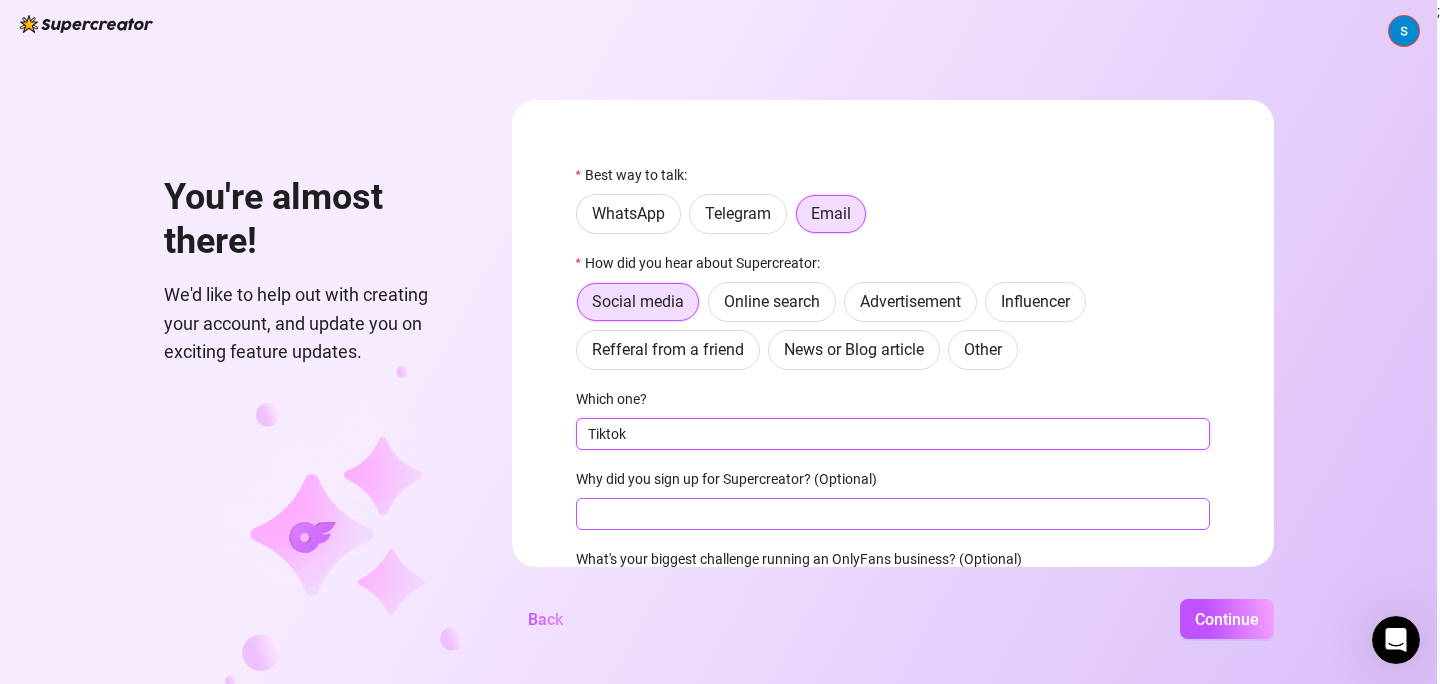 type on "Tiktok" 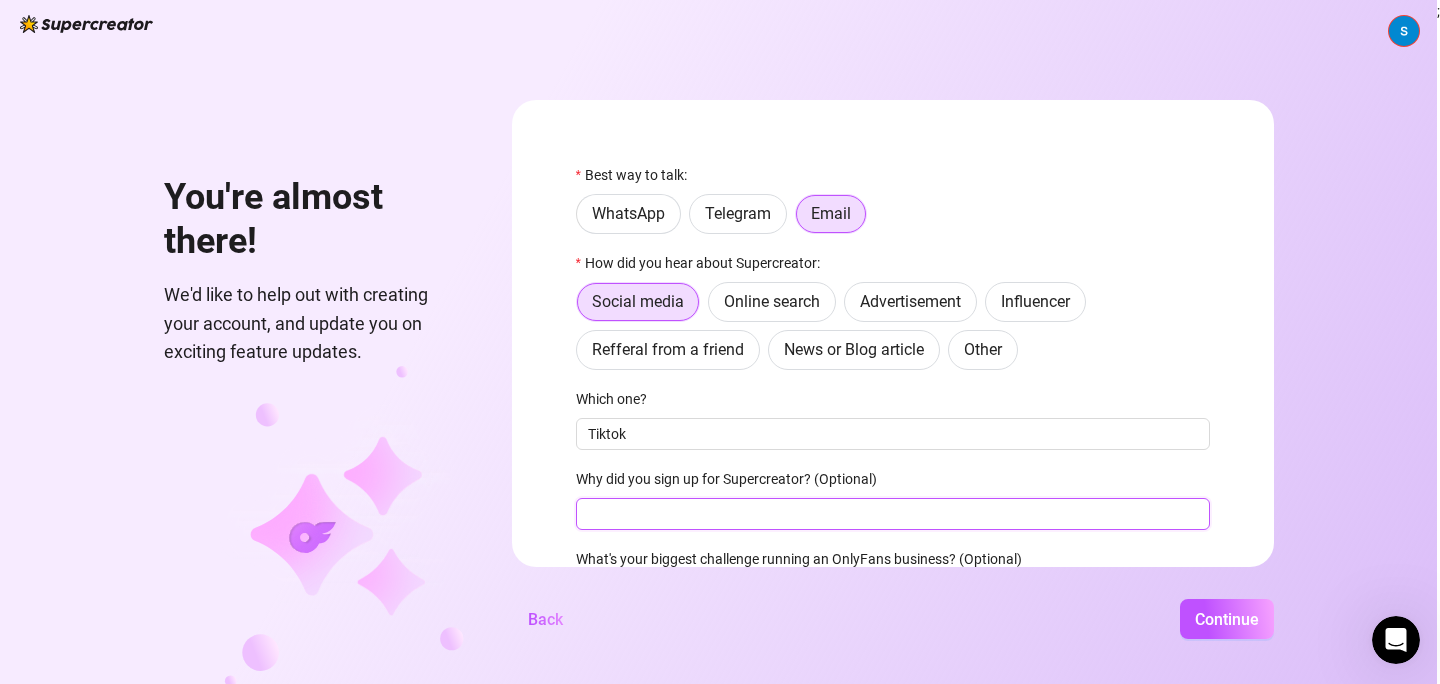 click on "Why did you sign up for Supercreator? (Optional)" at bounding box center (893, 514) 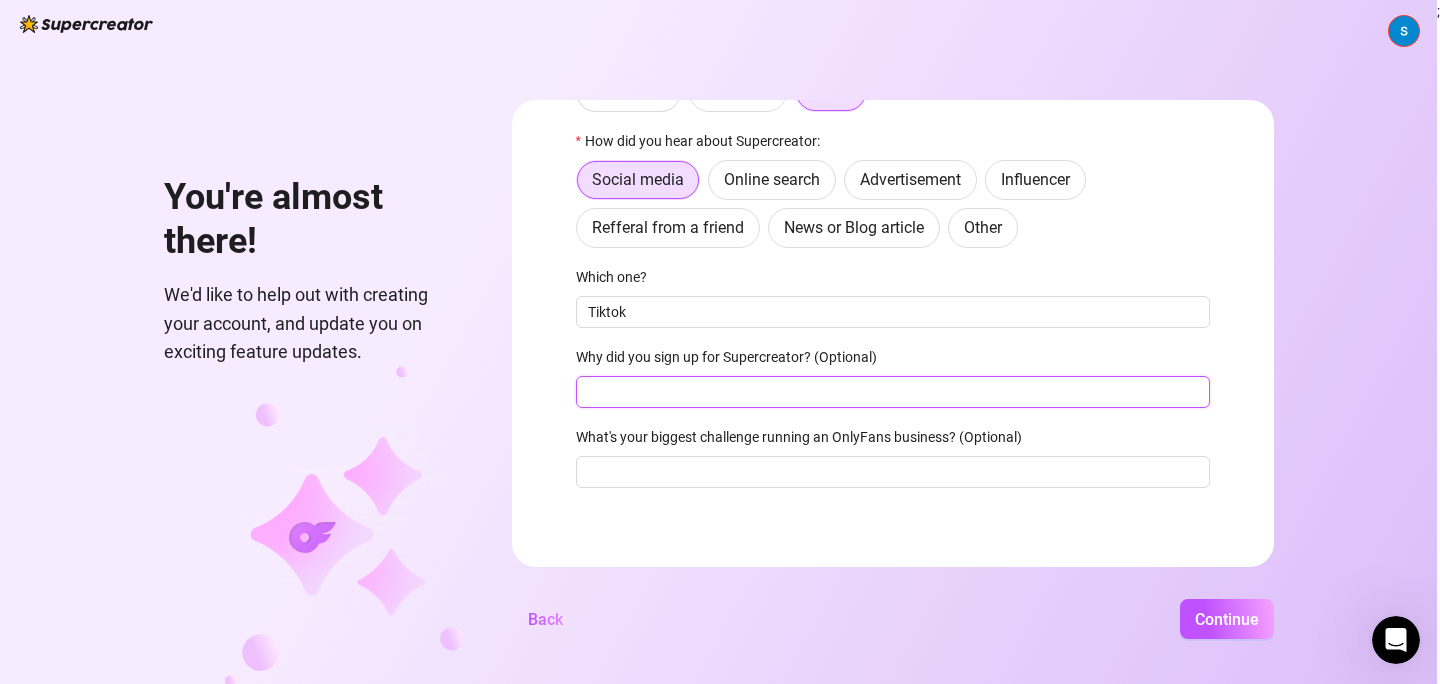 scroll, scrollTop: 126, scrollLeft: 0, axis: vertical 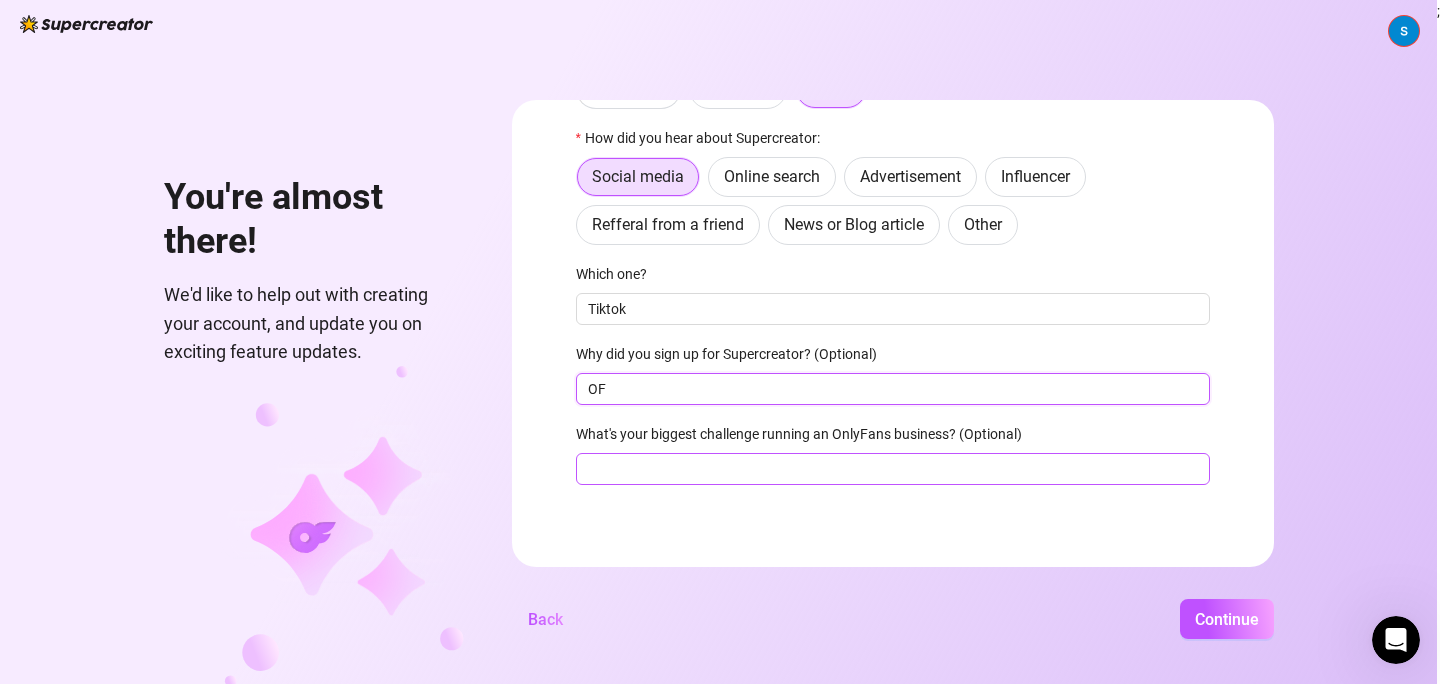 type on "OF" 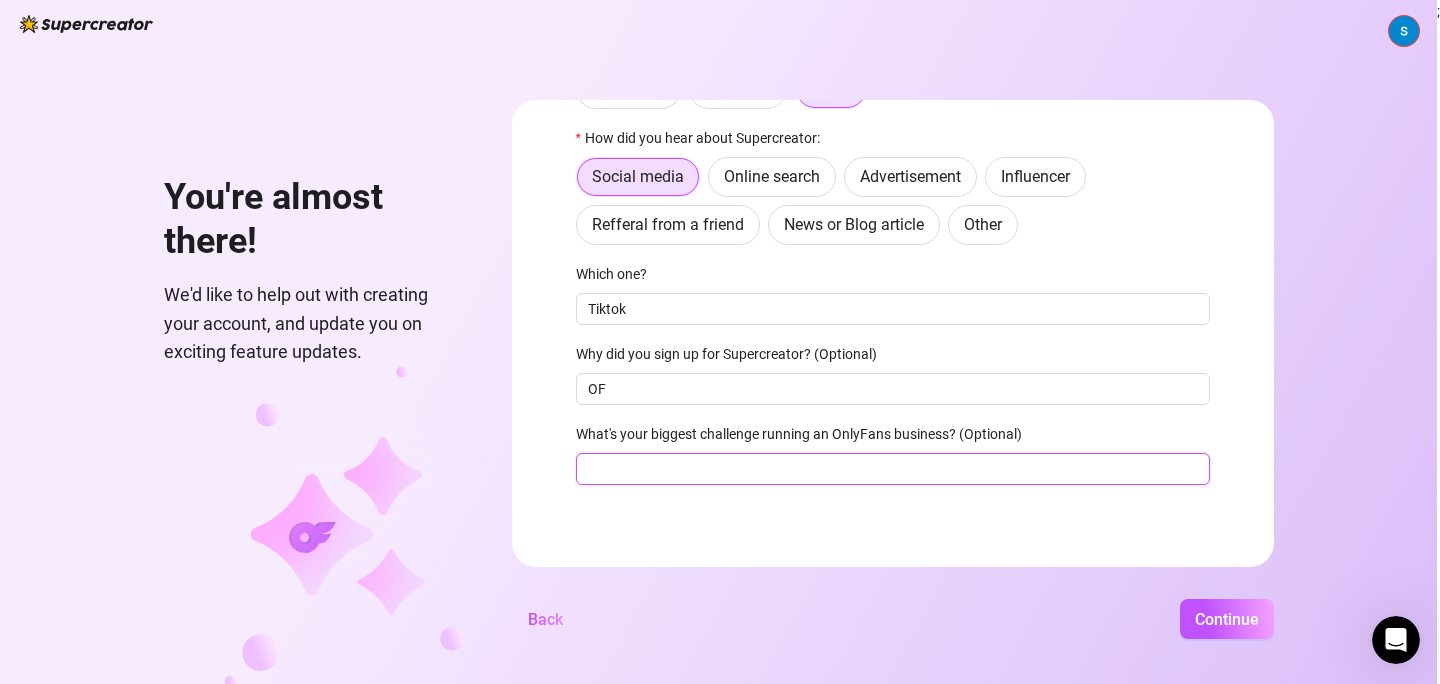 click on "What's your biggest challenge running an OnlyFans business? (Optional)" at bounding box center (893, 469) 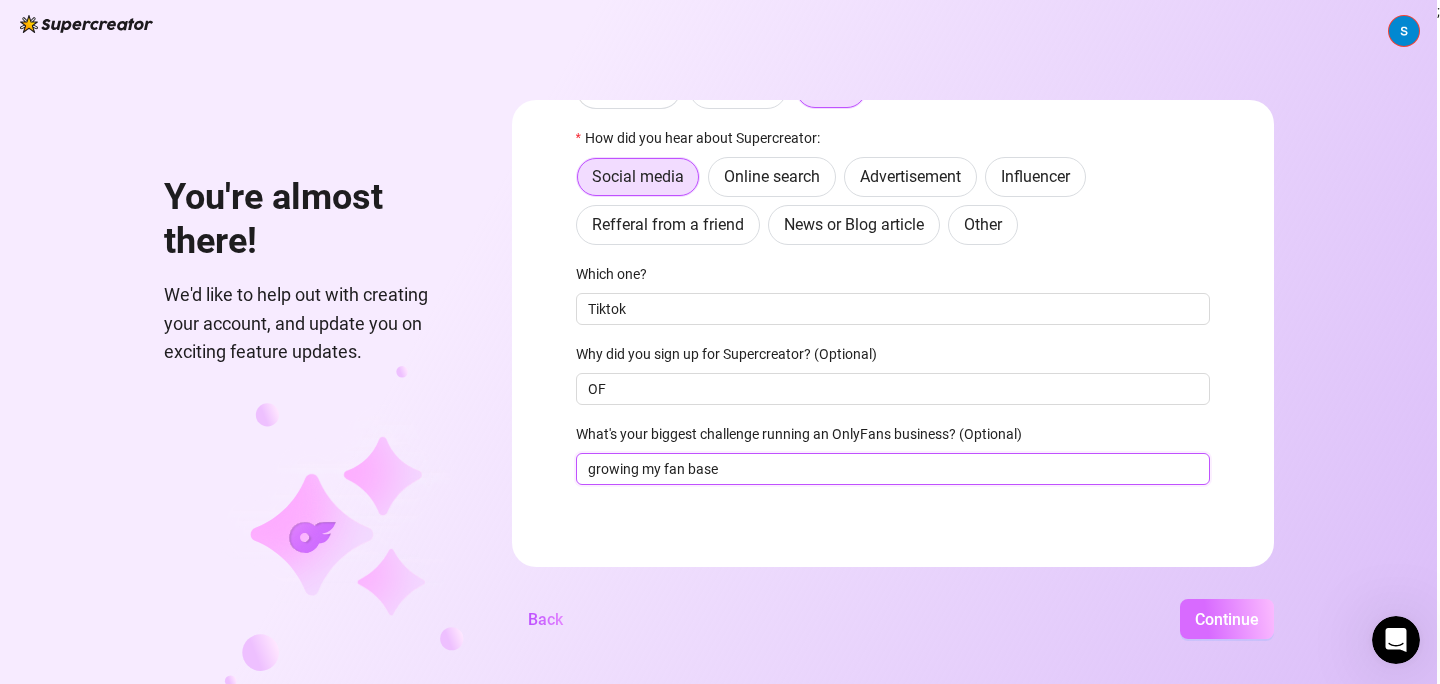 type on "growing my fan base" 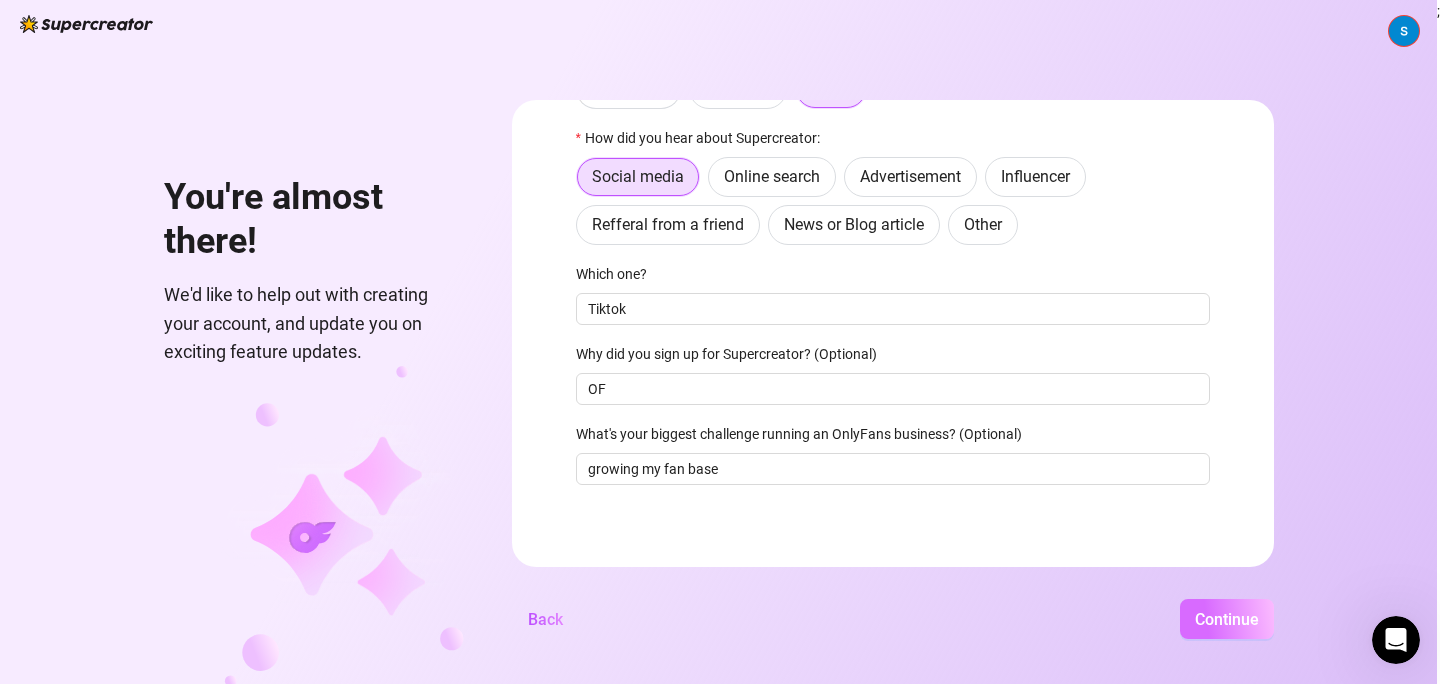 click on "Continue" at bounding box center (1227, 619) 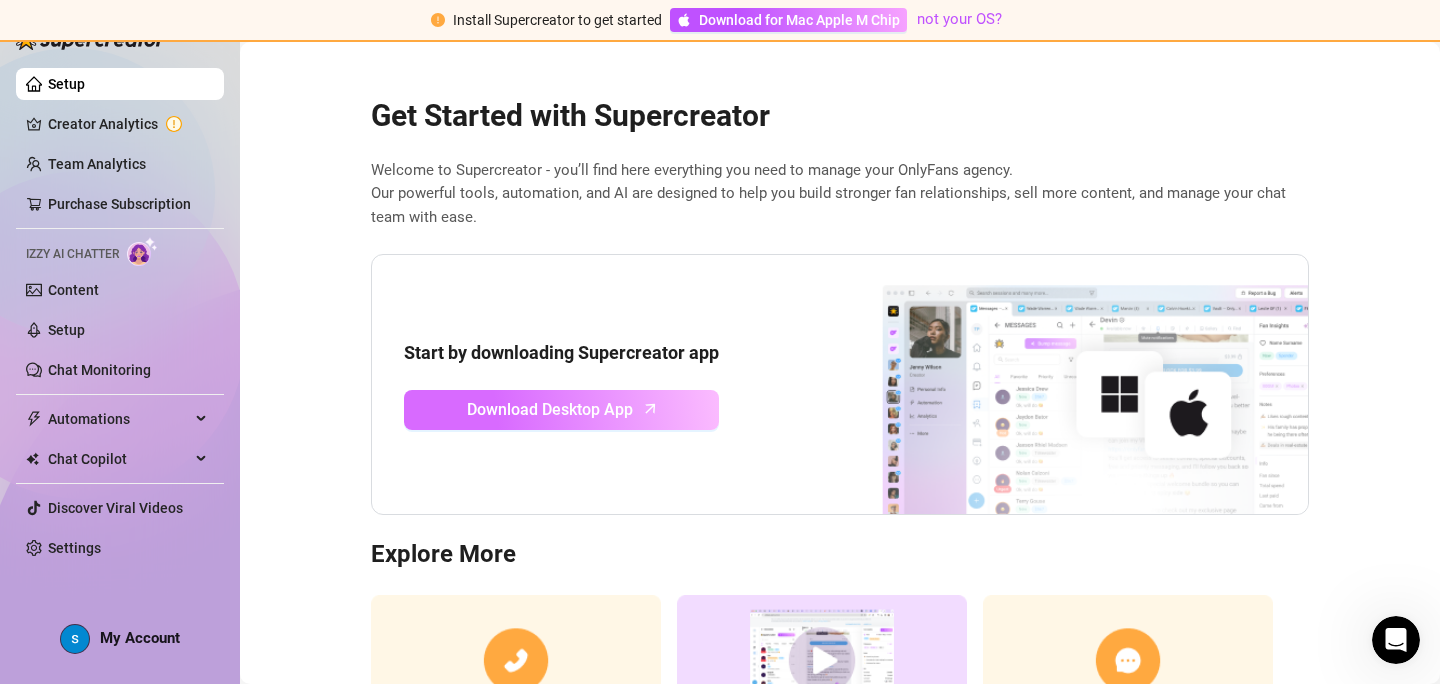click on "Download Desktop App" at bounding box center [550, 409] 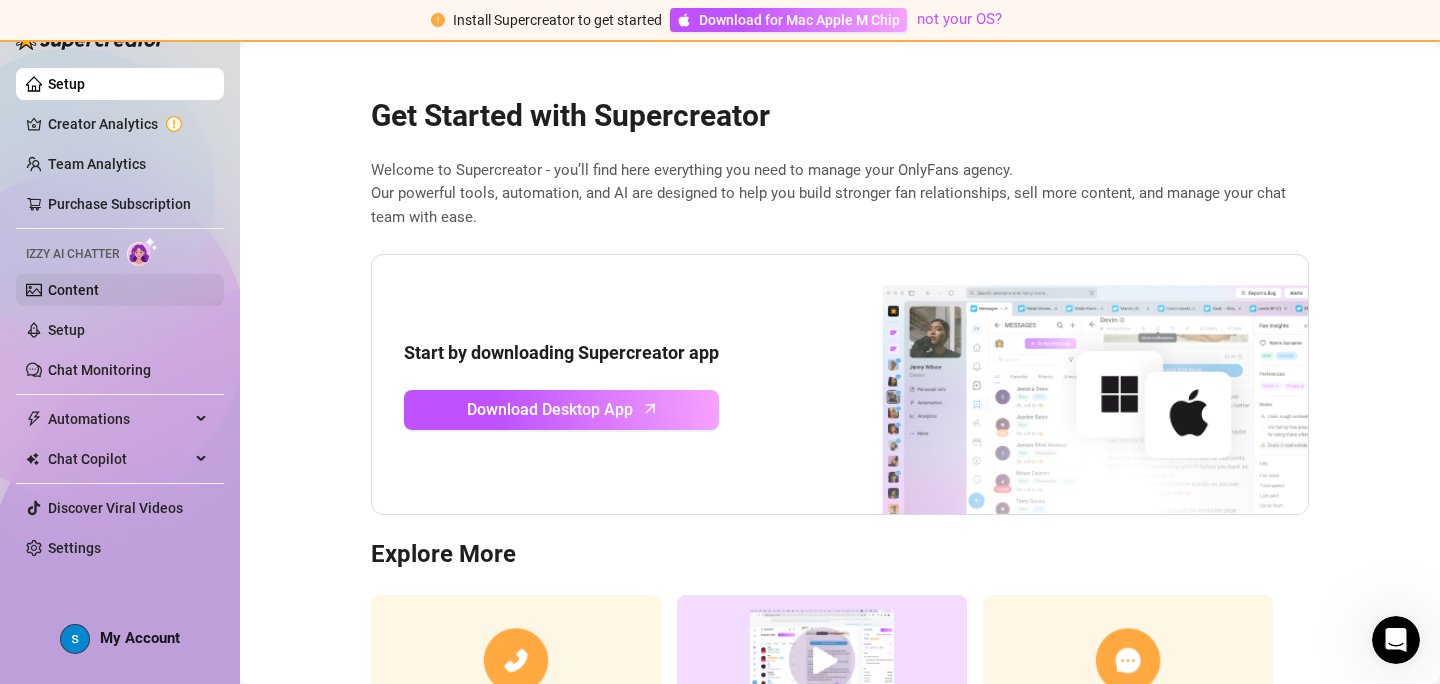 click on "Content" at bounding box center [73, 290] 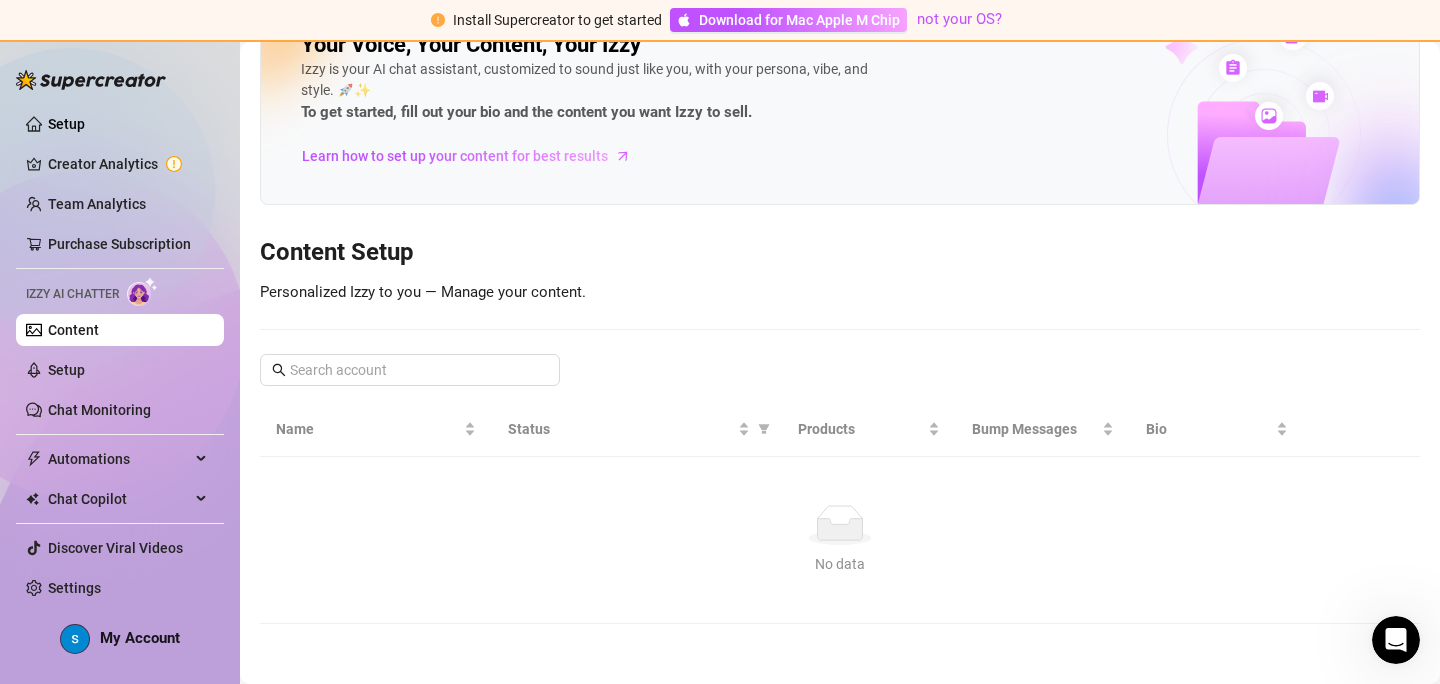 scroll, scrollTop: 57, scrollLeft: 0, axis: vertical 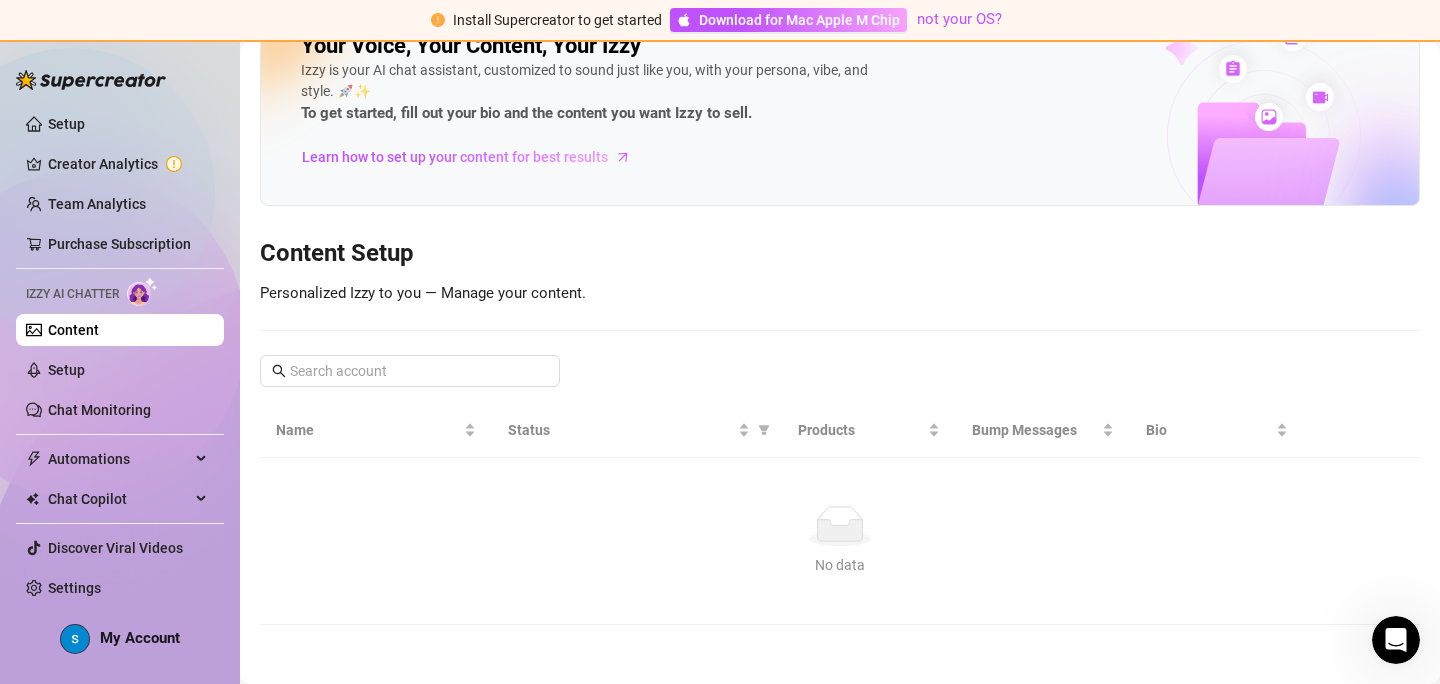click on "Your Voice, Your Content, Your Izzy Izzy is your AI chat assistant, customized to sound just like you, with your persona, vibe, and style. 🚀✨ To get started, fill out your bio and the content you want Izzy to sell. Learn how to set up your content for best results Content Setup Personalized Izzy to you — Manage your content. Name Status Products Bump Messages Bio No data No data" at bounding box center (840, 312) 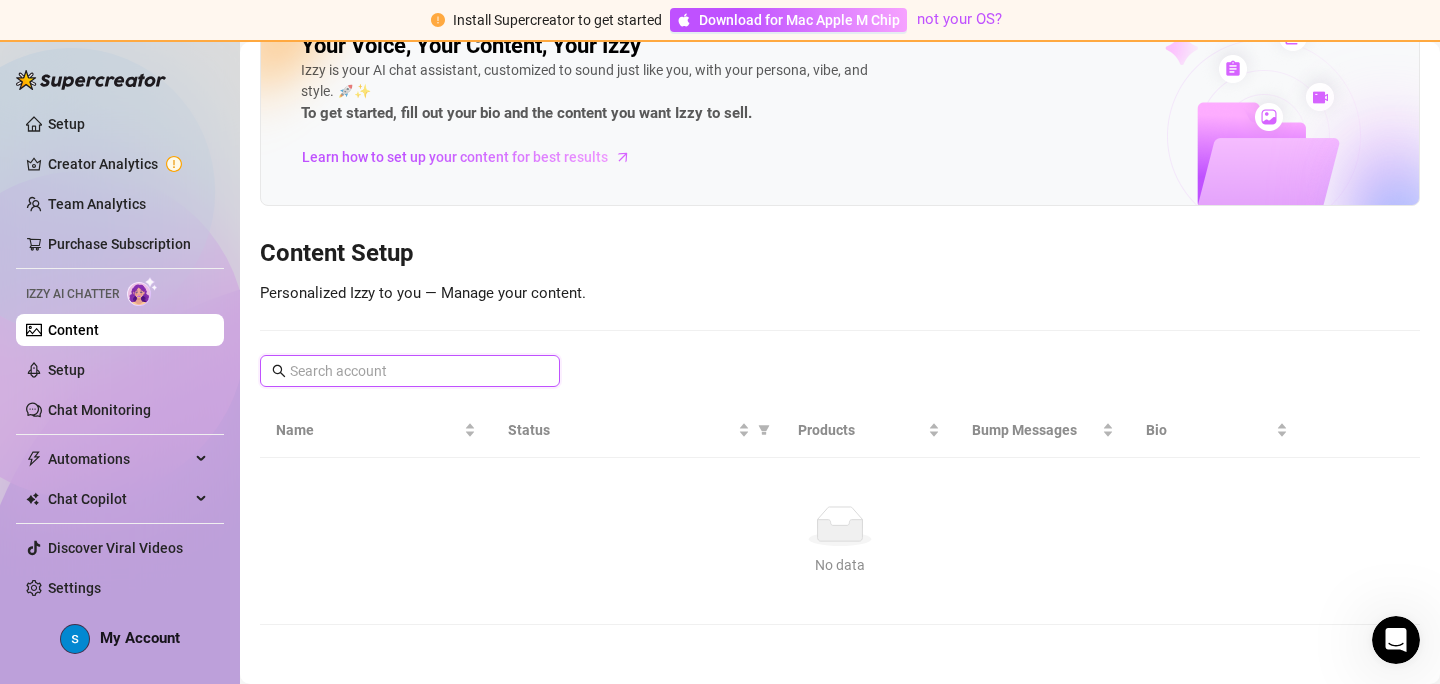 click at bounding box center (411, 371) 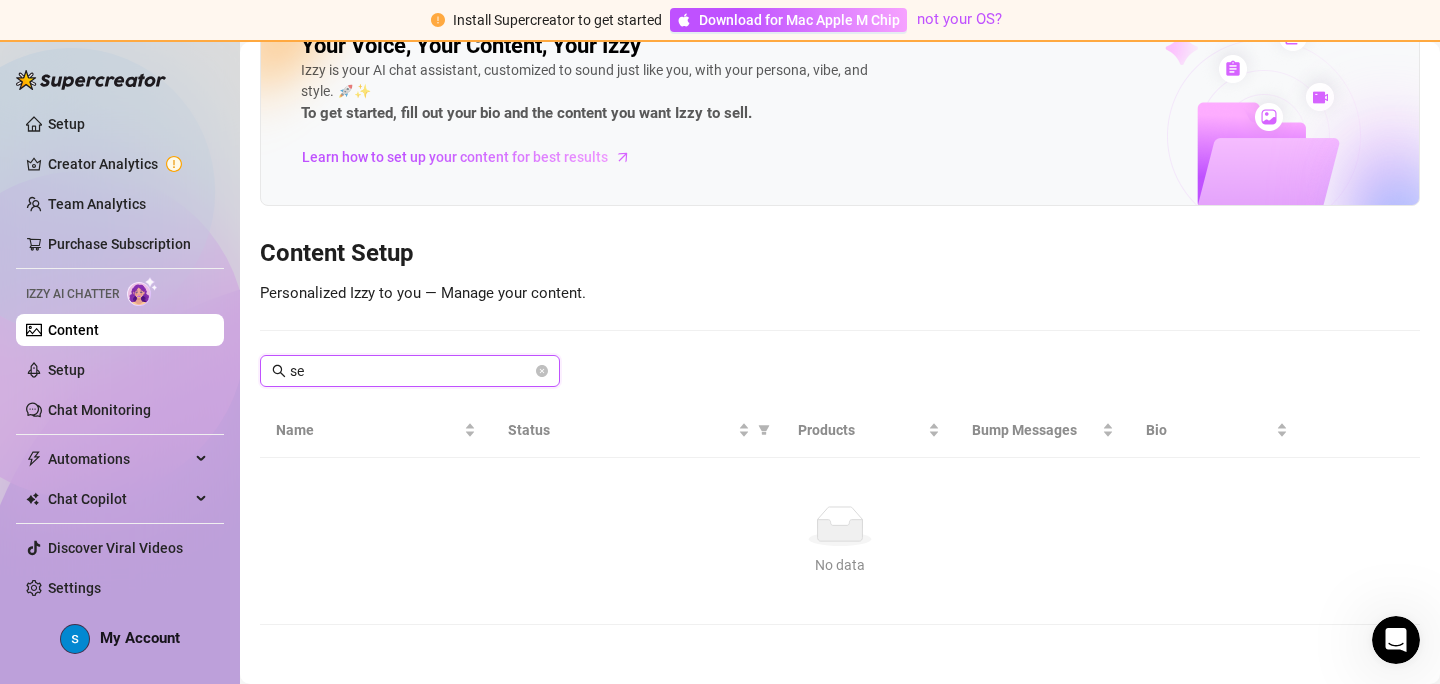 type on "s" 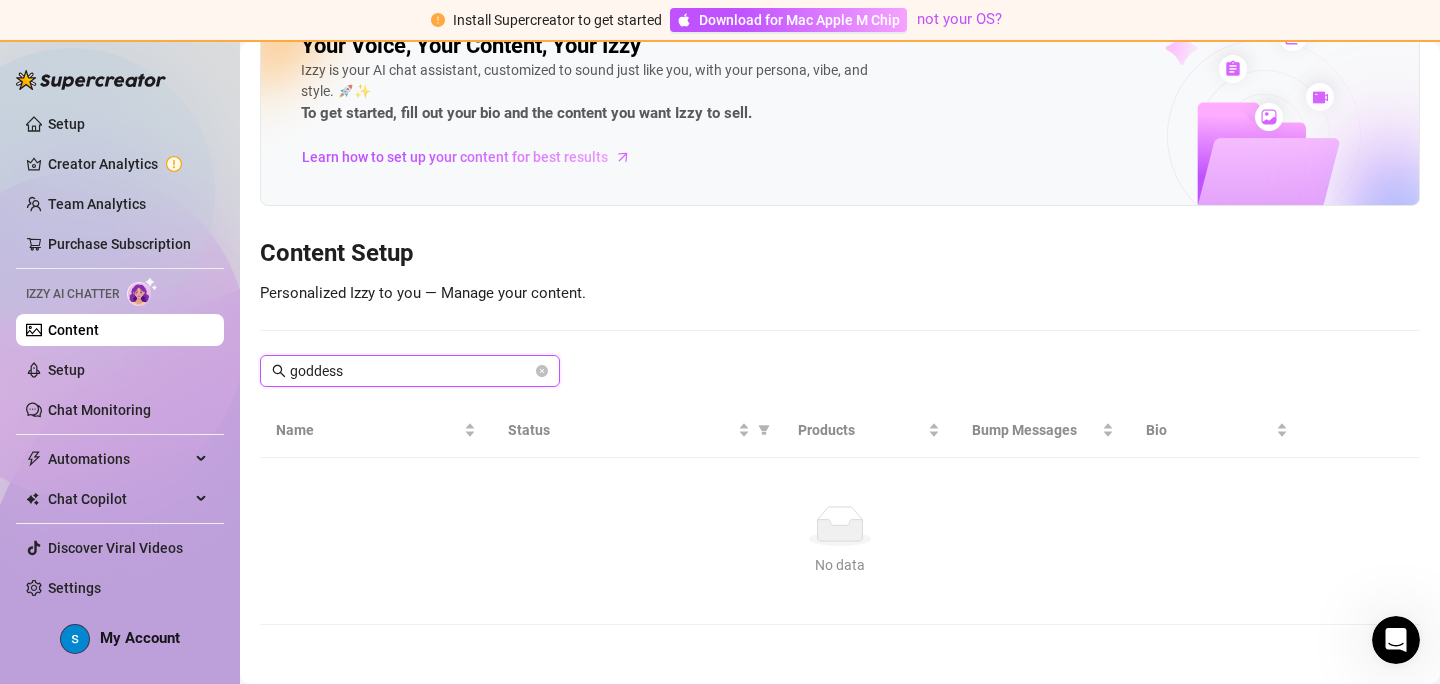 type on "goddess" 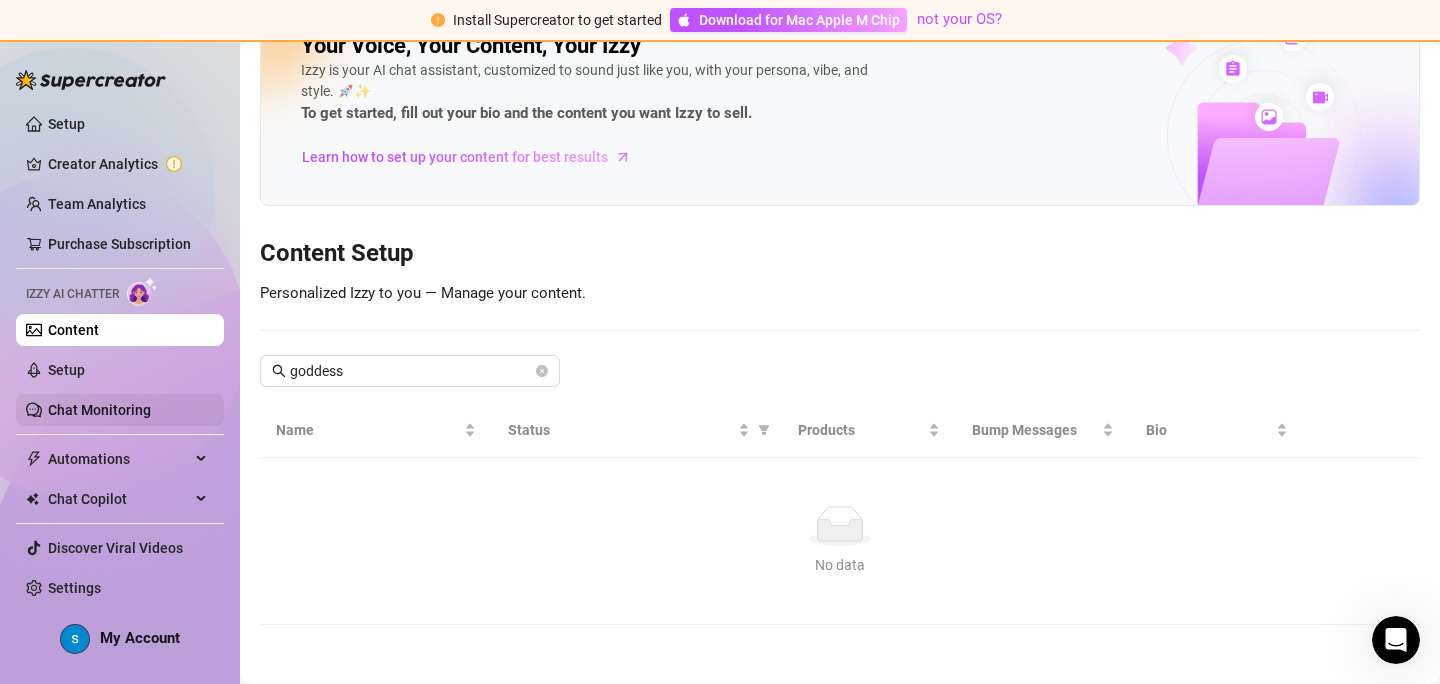 click on "Chat Monitoring" at bounding box center (99, 410) 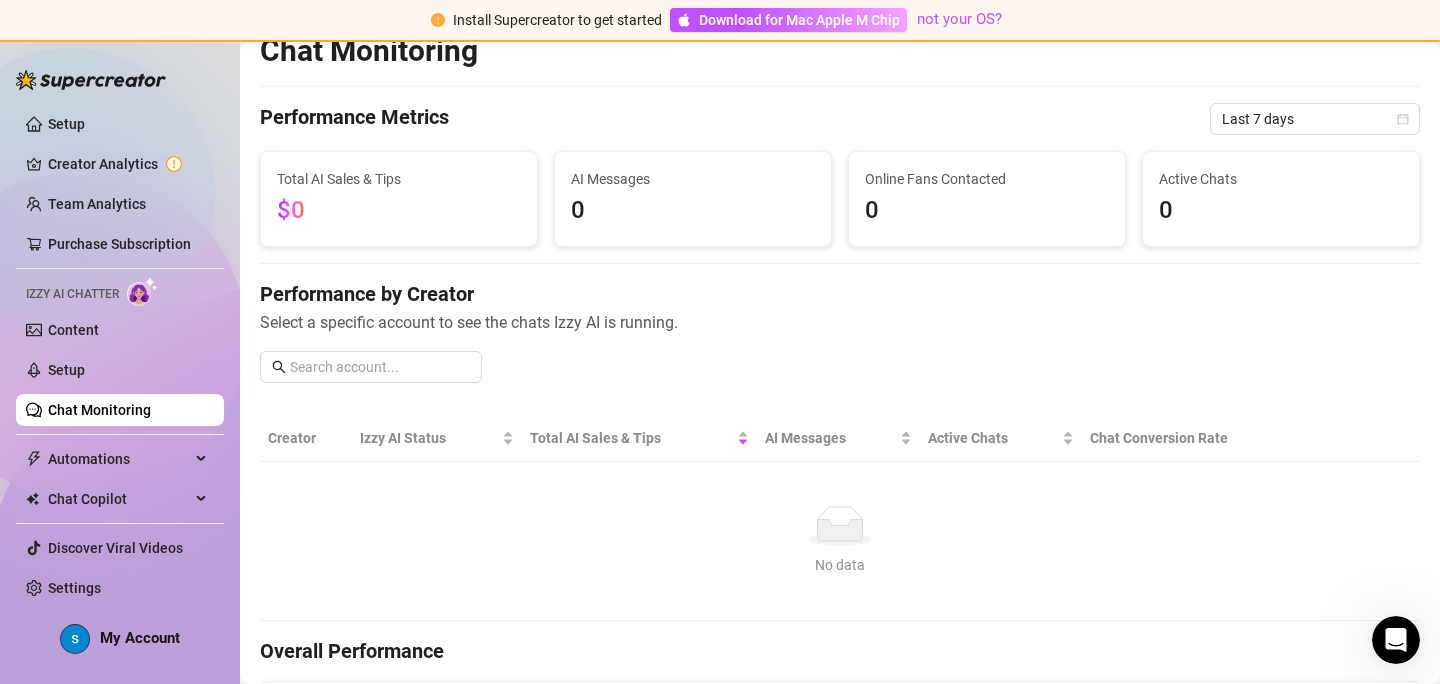 scroll, scrollTop: 0, scrollLeft: 0, axis: both 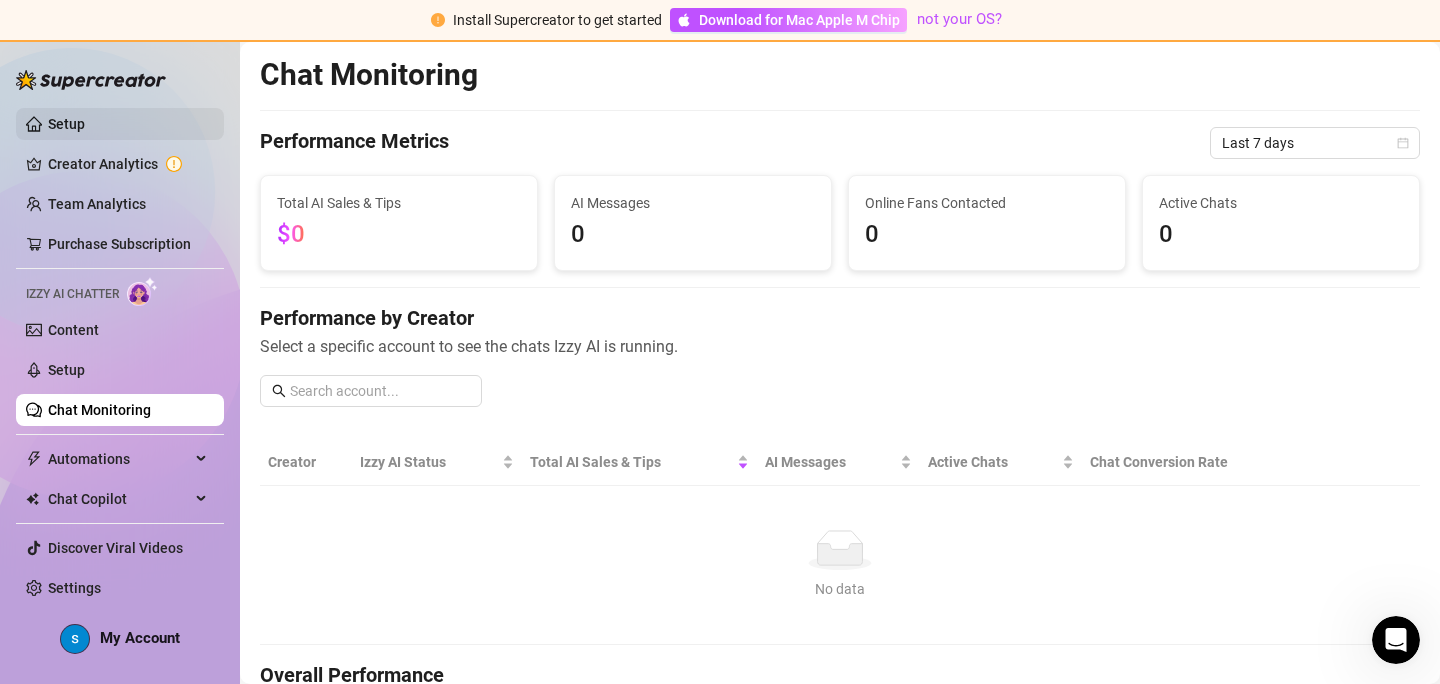 click on "Setup" at bounding box center (66, 124) 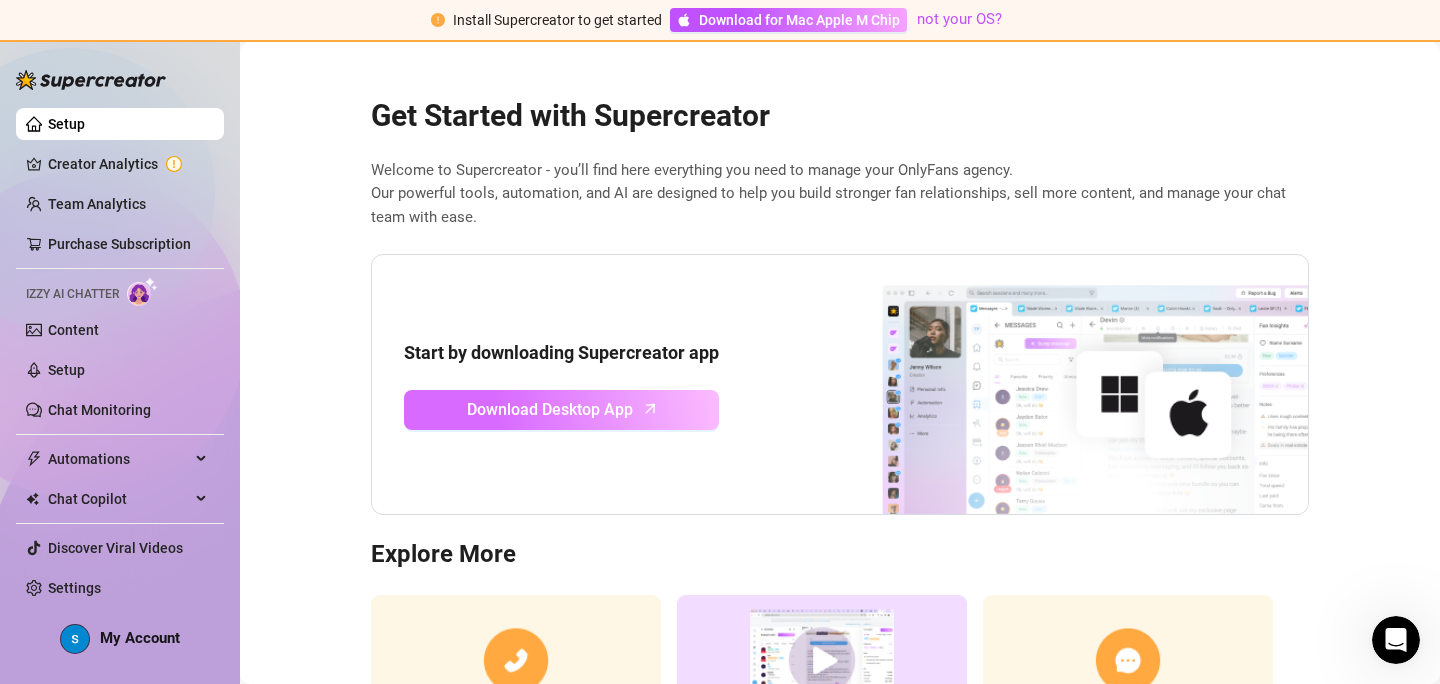 scroll, scrollTop: 182, scrollLeft: 0, axis: vertical 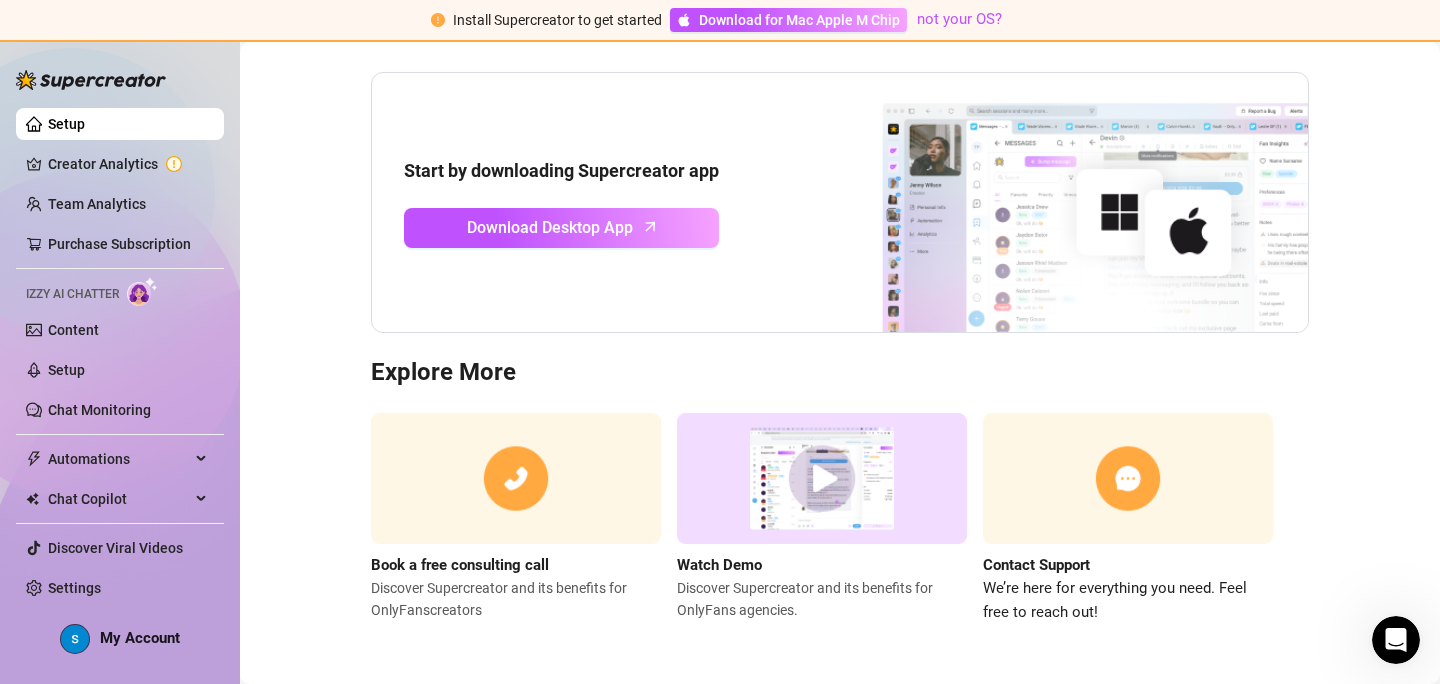 click at bounding box center (822, 478) 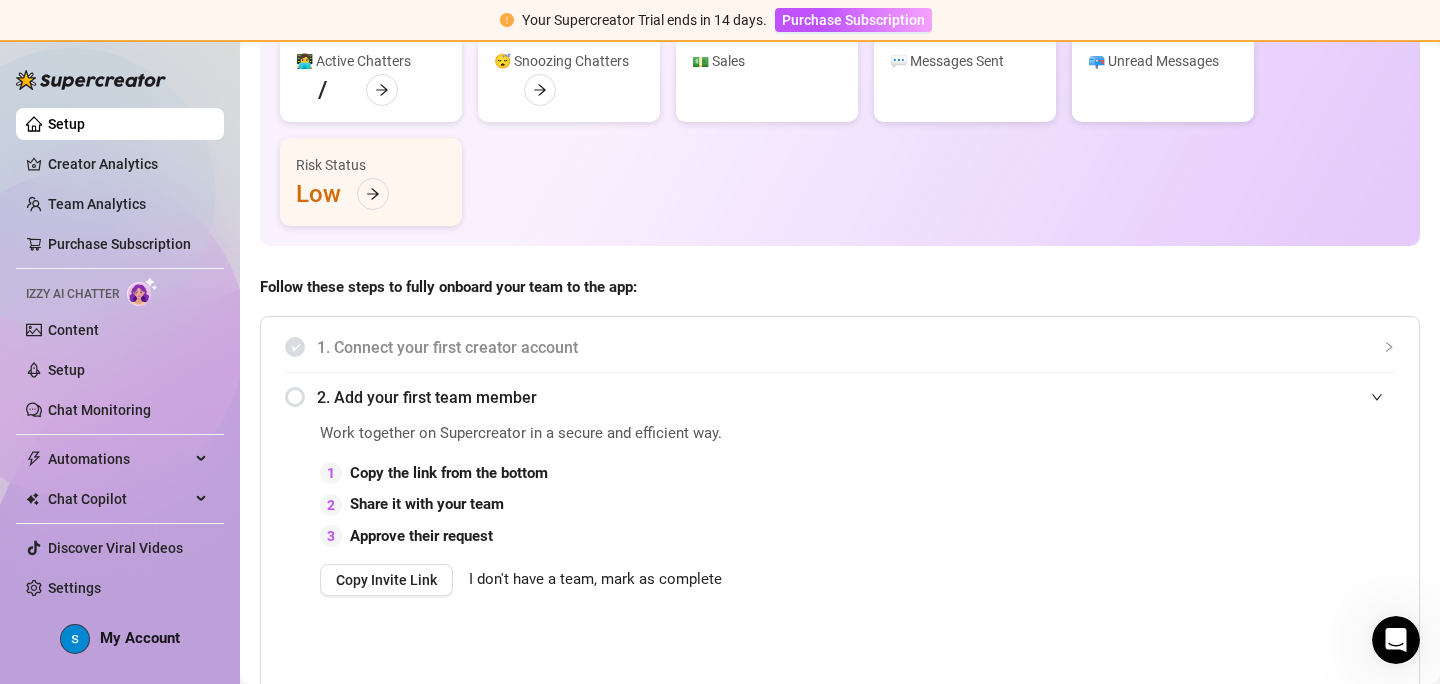scroll, scrollTop: 338, scrollLeft: 0, axis: vertical 